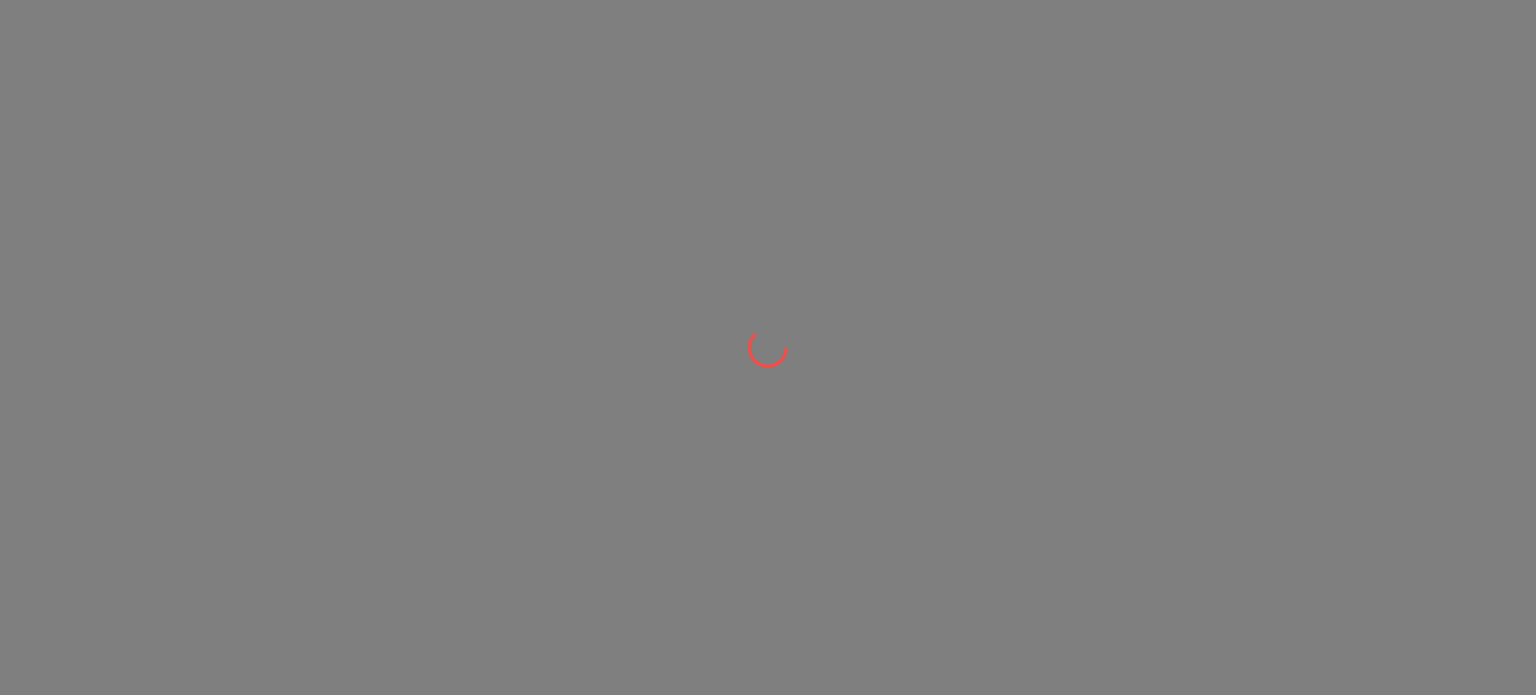 scroll, scrollTop: 0, scrollLeft: 0, axis: both 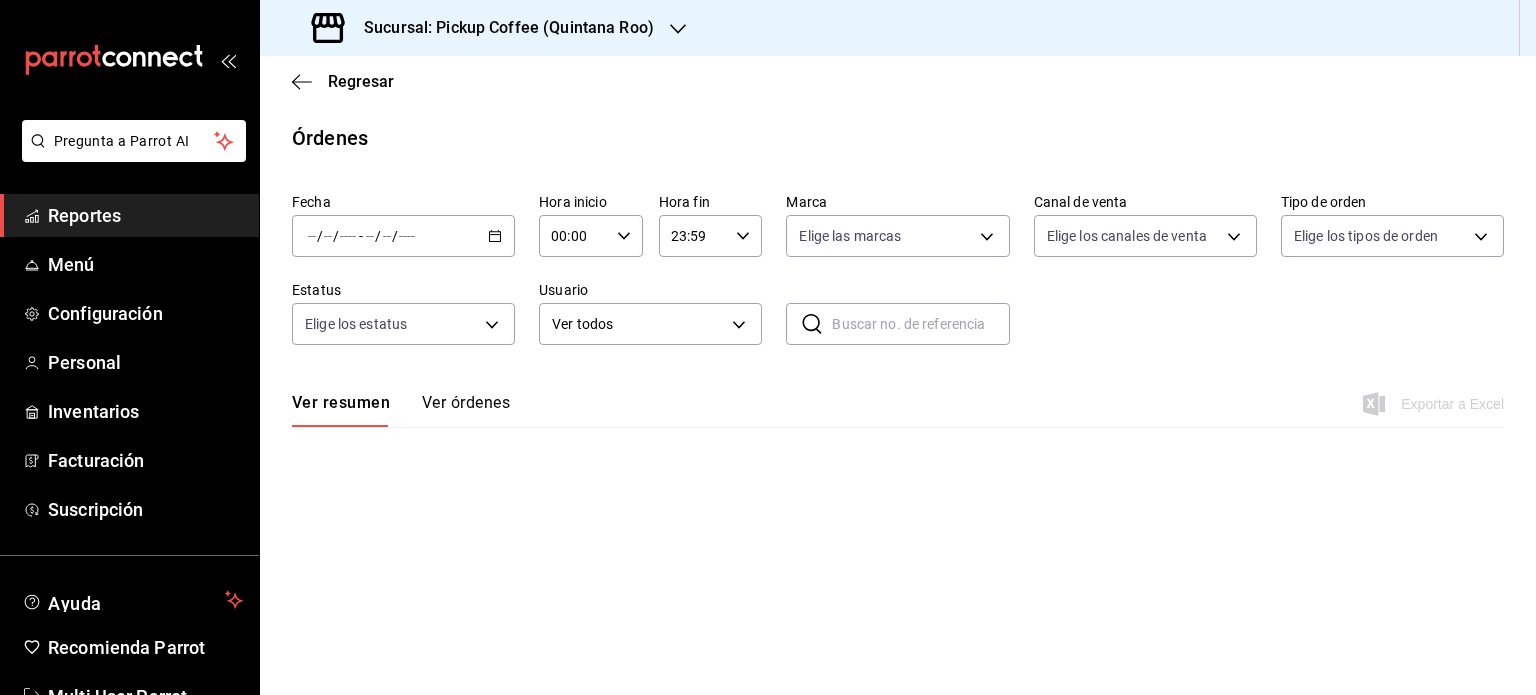 click on "Reportes" at bounding box center [145, 215] 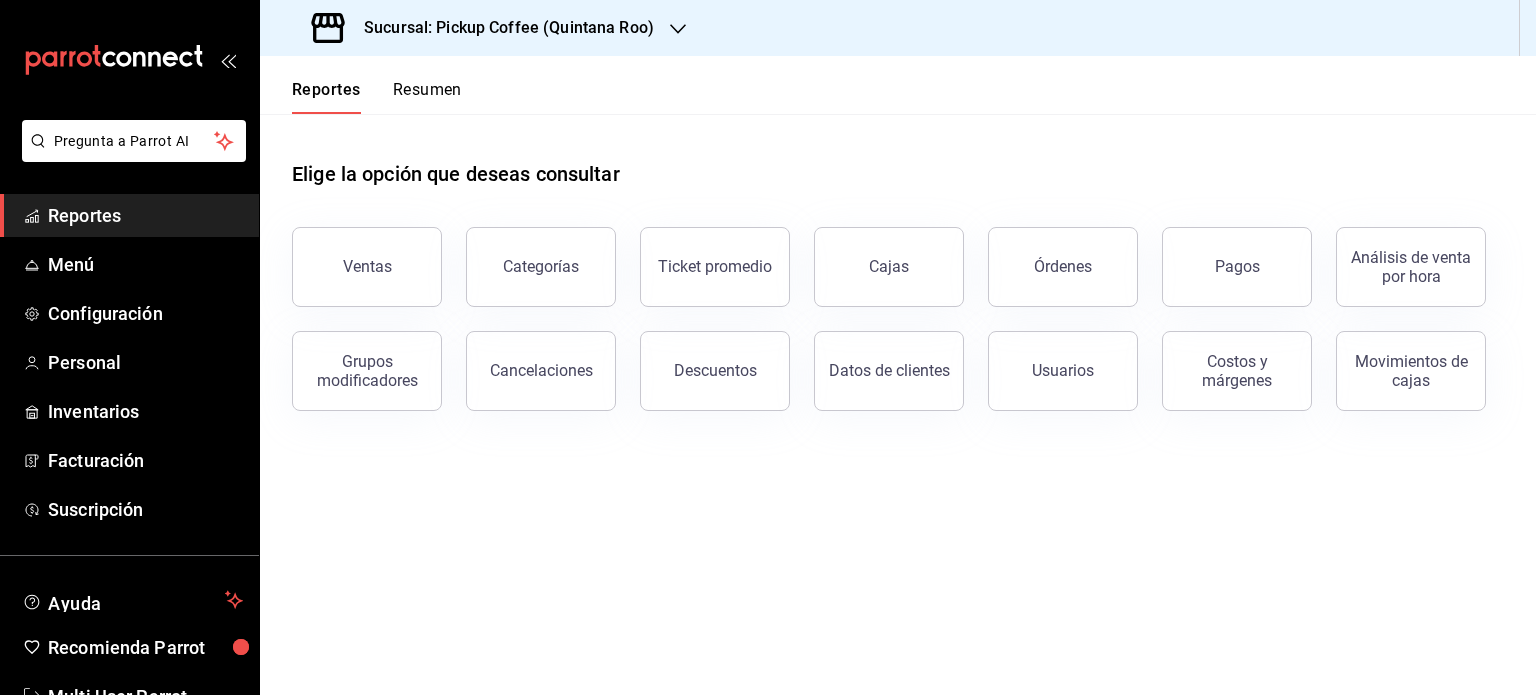 click on "Resumen" at bounding box center (427, 97) 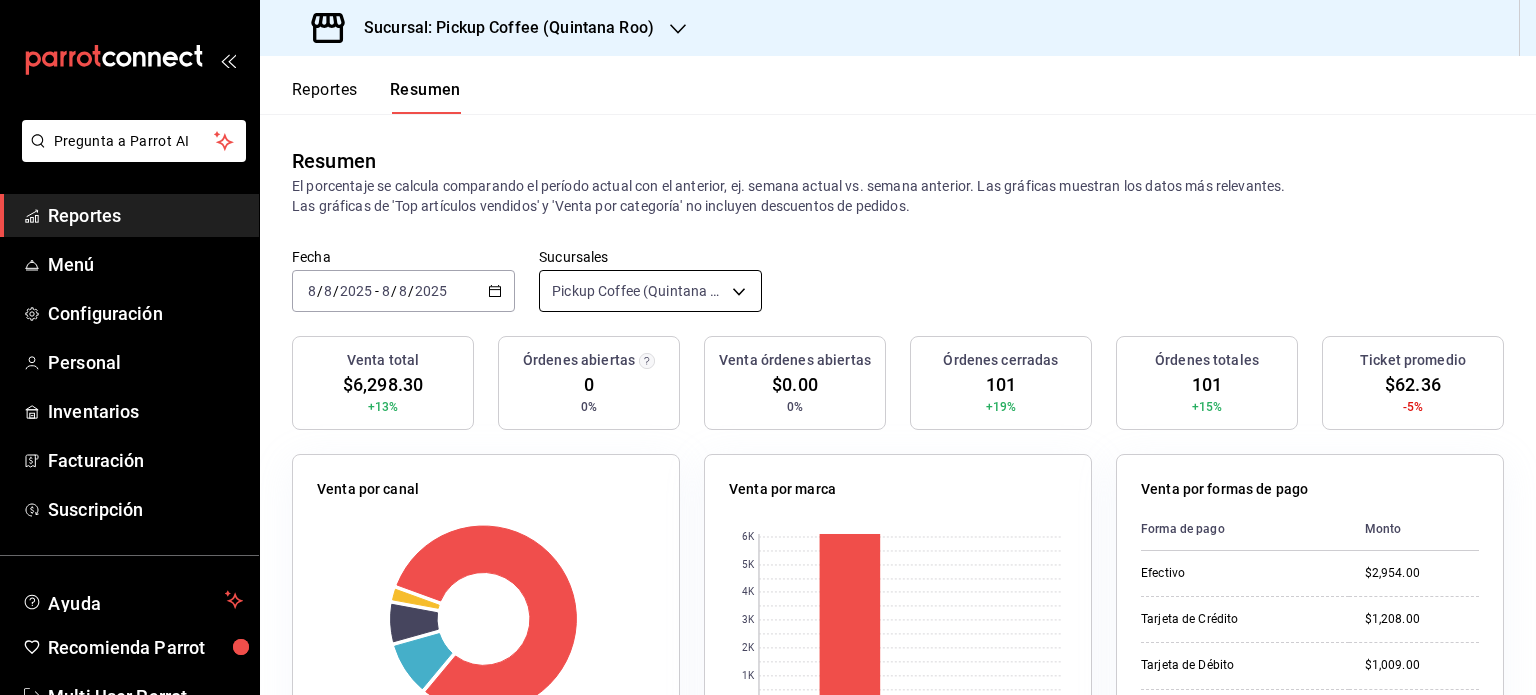 click on "Pregunta a Parrot AI Reportes Menú Configuración Personal Inventarios Facturación Suscripción Ayuda Recomienda Parrot Multi User Parrot Sugerir nueva función Sucursal: Pickup Coffee ([LOCATION]) Reportes Resumen Resumen El porcentaje se calcula comparando el período actual con el anterior, ej. semana actual vs. semana anterior. Las gráficas muestran los datos más relevantes. Las gráficas de 'Top artículos vendidos' y 'Venta por categoría' no incluyen descuentos de pedidos. Fecha [DATE] [DATE] - [DATE] [DATE] Sucursales Pickup Coffee ([LOCATION]) [object Object] Venta total +13% Órdenes abiertas 0 0% Venta órdenes abiertas $0.00 0% Órdenes cerradas +19% Órdenes totales +15% Ticket promedio -5% Venta por canal Canal Porcentaje Monto Sucursal Porcentaje Monto DiDi Food Porcentaje Rappi Porcentaje Uber Eats Porcentaje Venta por marca 0 1K 2K 3K 4K 5K 6K Marca Monto Pickup Coffee - [LOCATION] Monto" at bounding box center (768, 347) 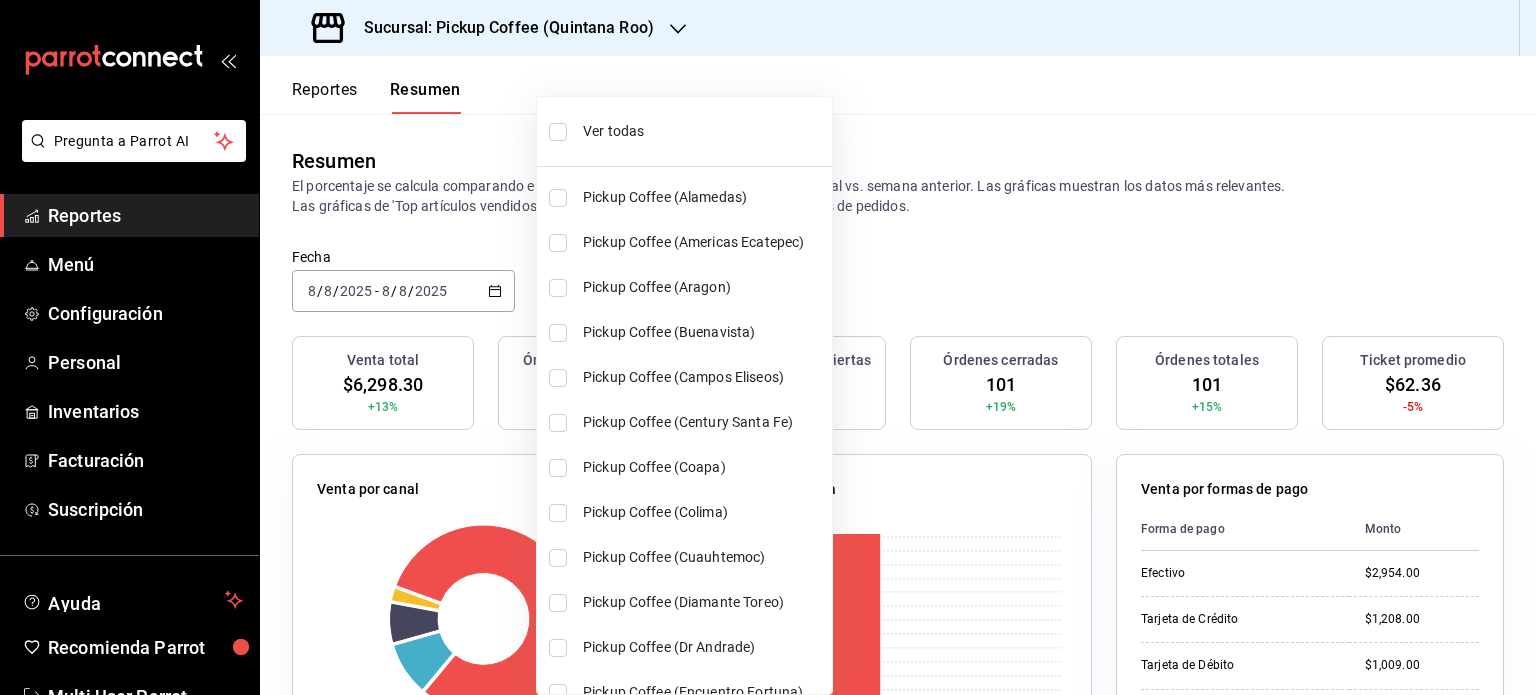 click on "Ver todas" at bounding box center (703, 131) 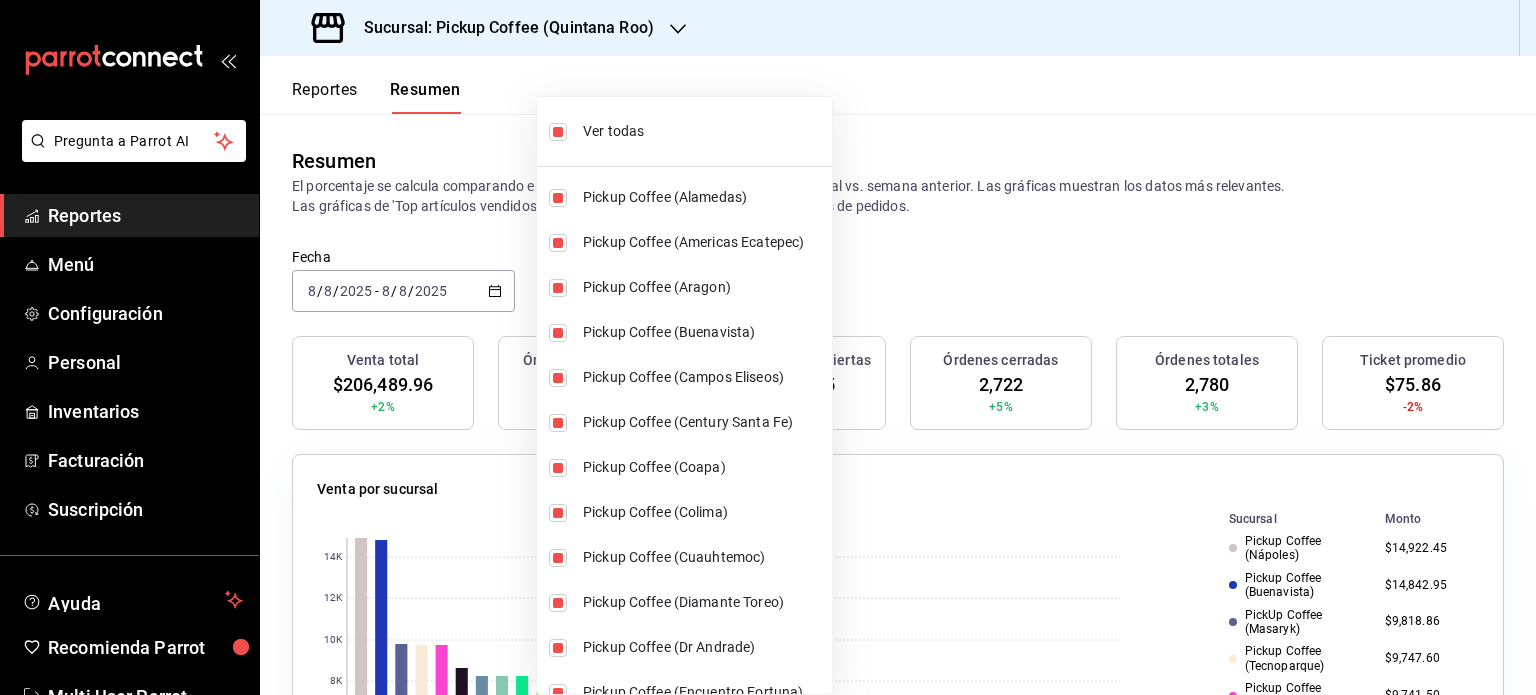 click at bounding box center [768, 347] 